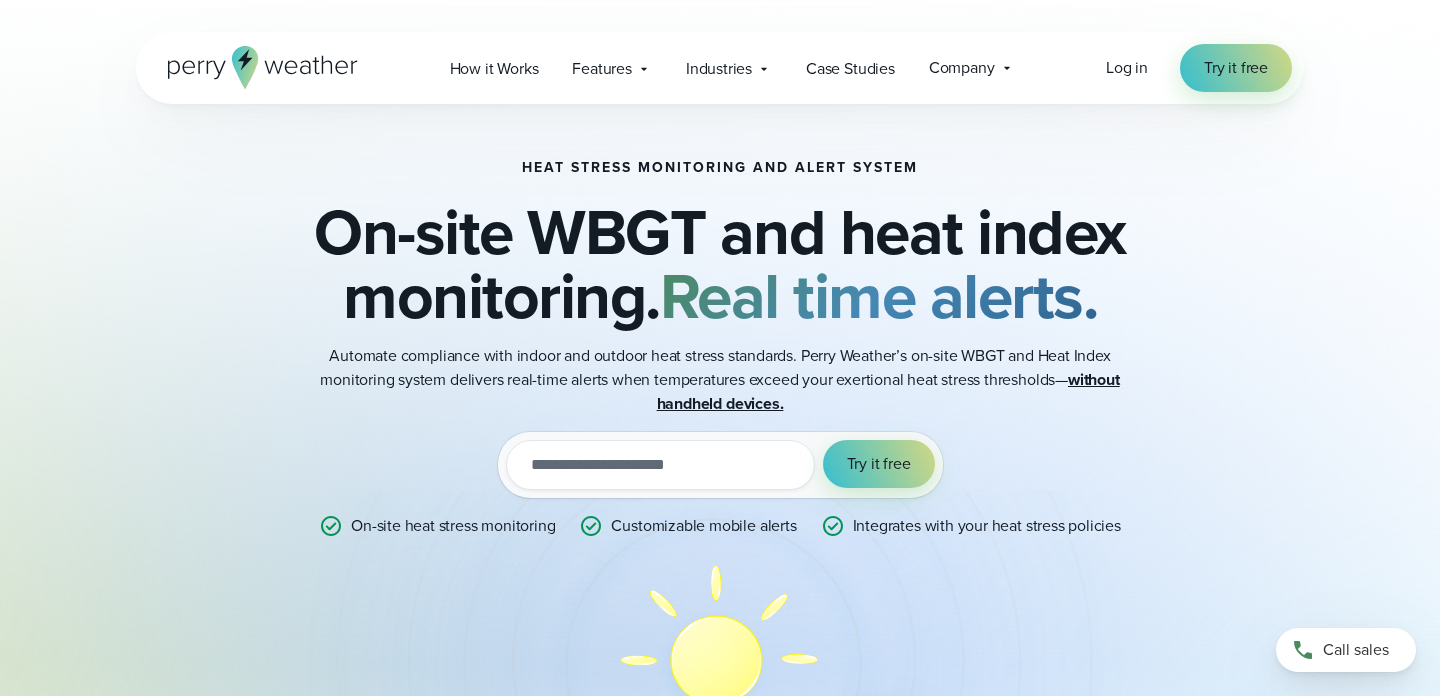 scroll, scrollTop: 8, scrollLeft: 0, axis: vertical 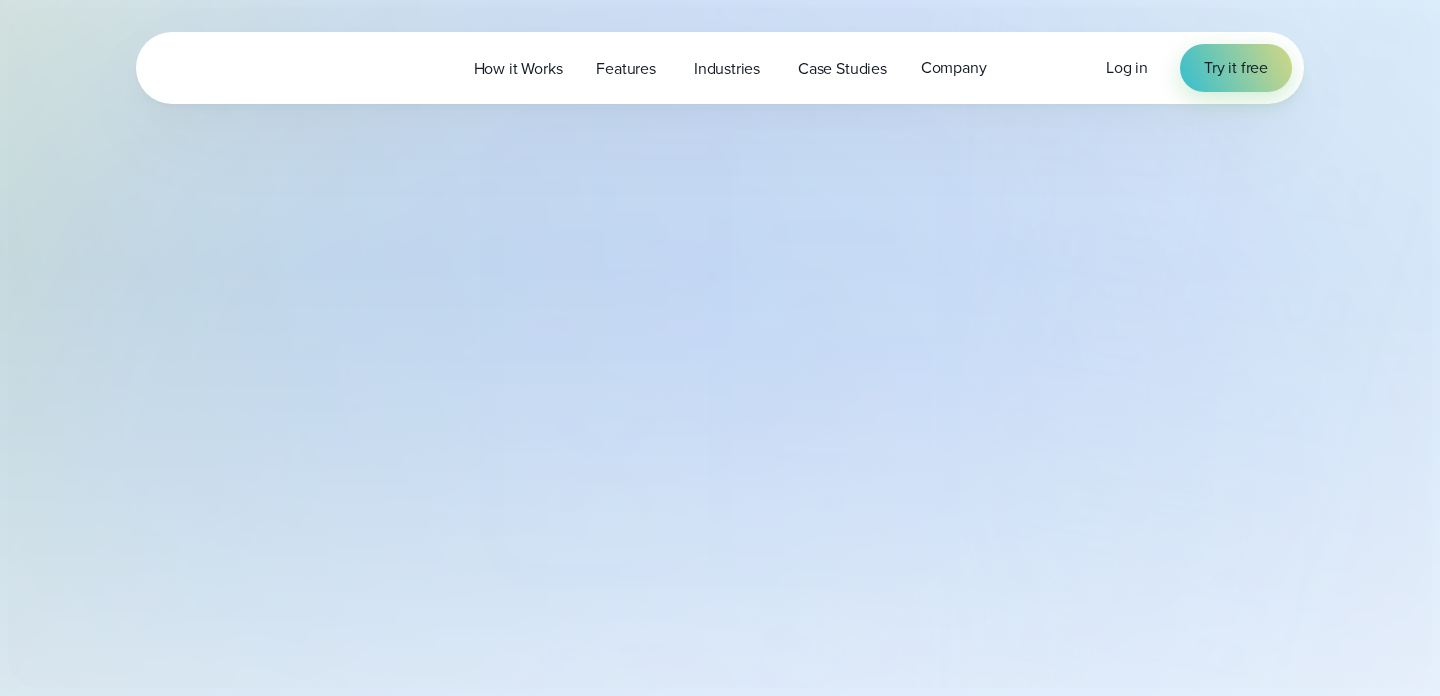 select on "***" 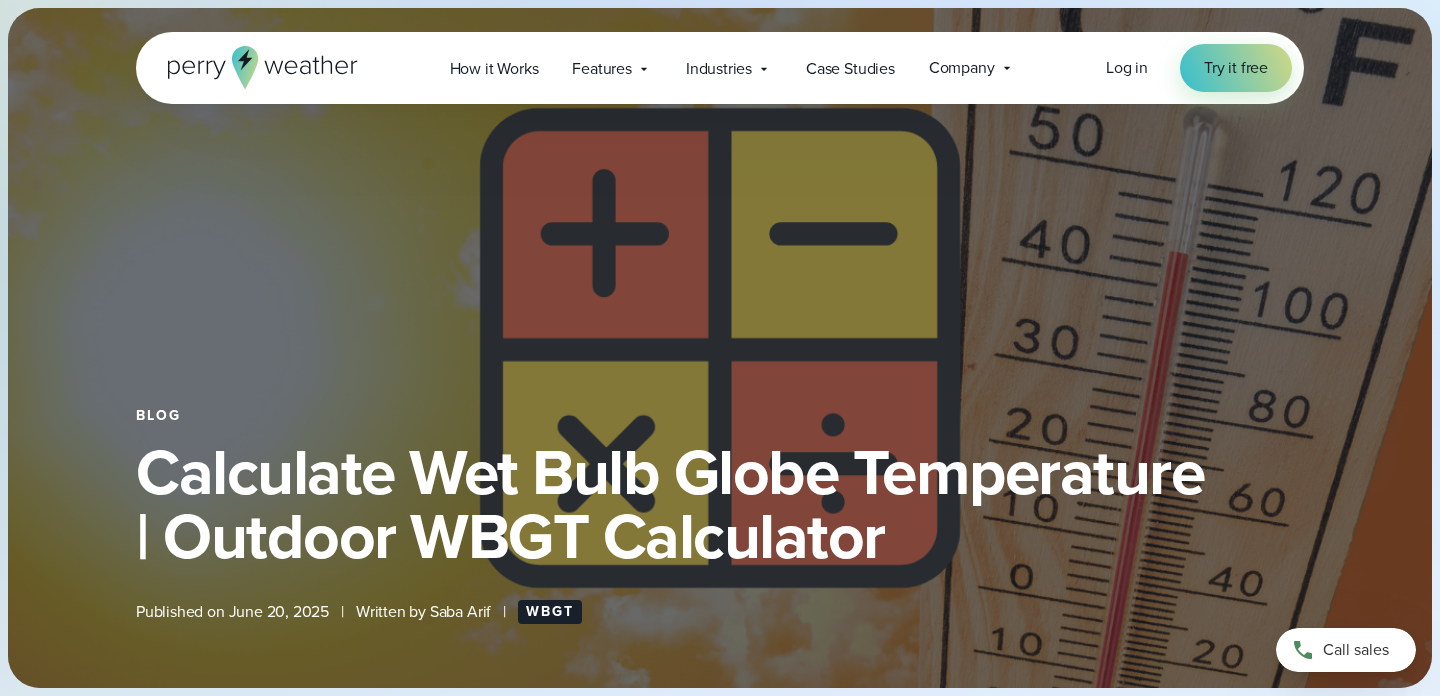 type on "*******" 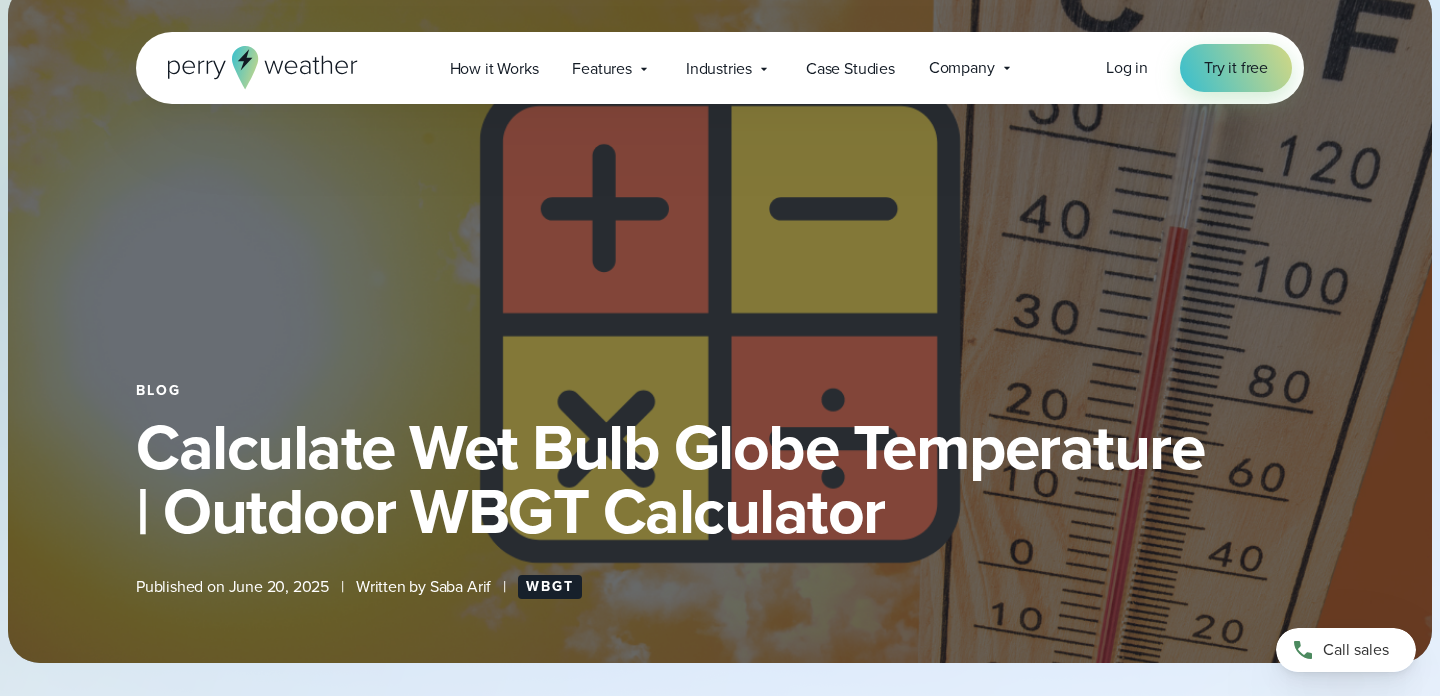 scroll, scrollTop: 22, scrollLeft: 0, axis: vertical 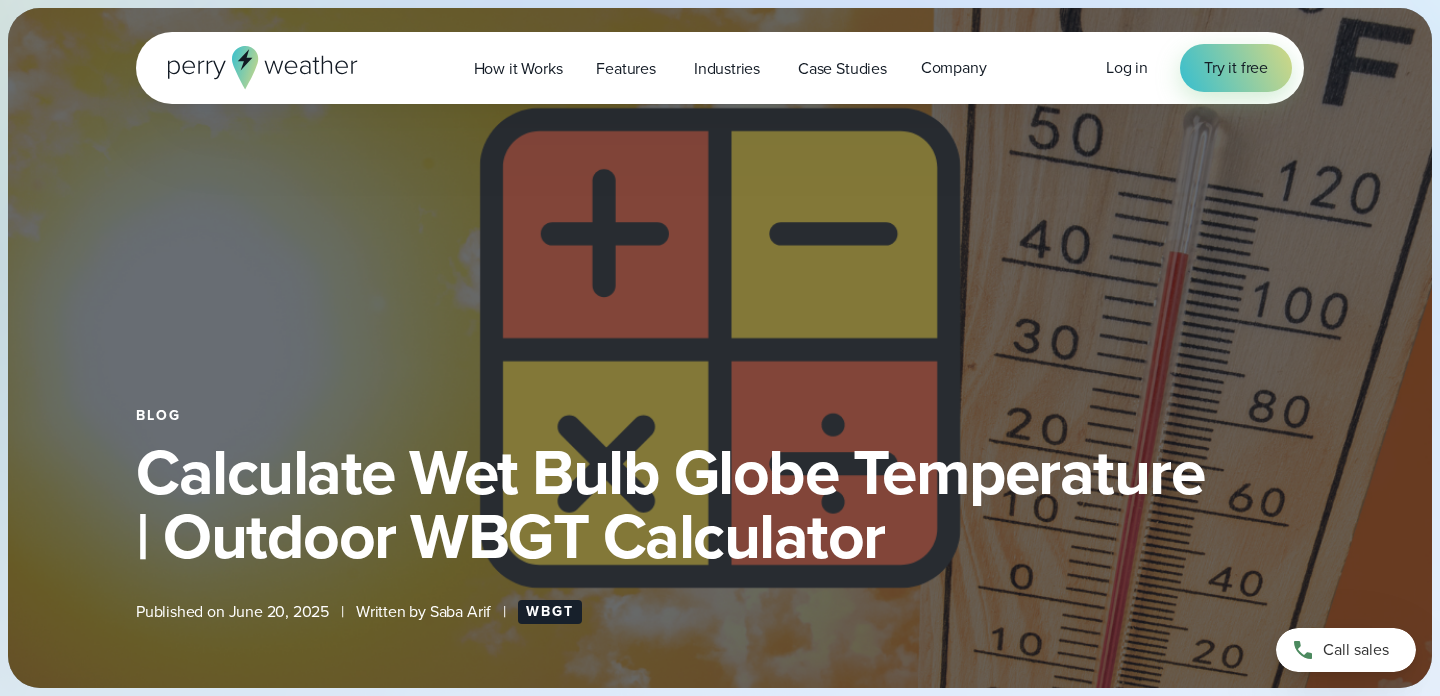 select on "***" 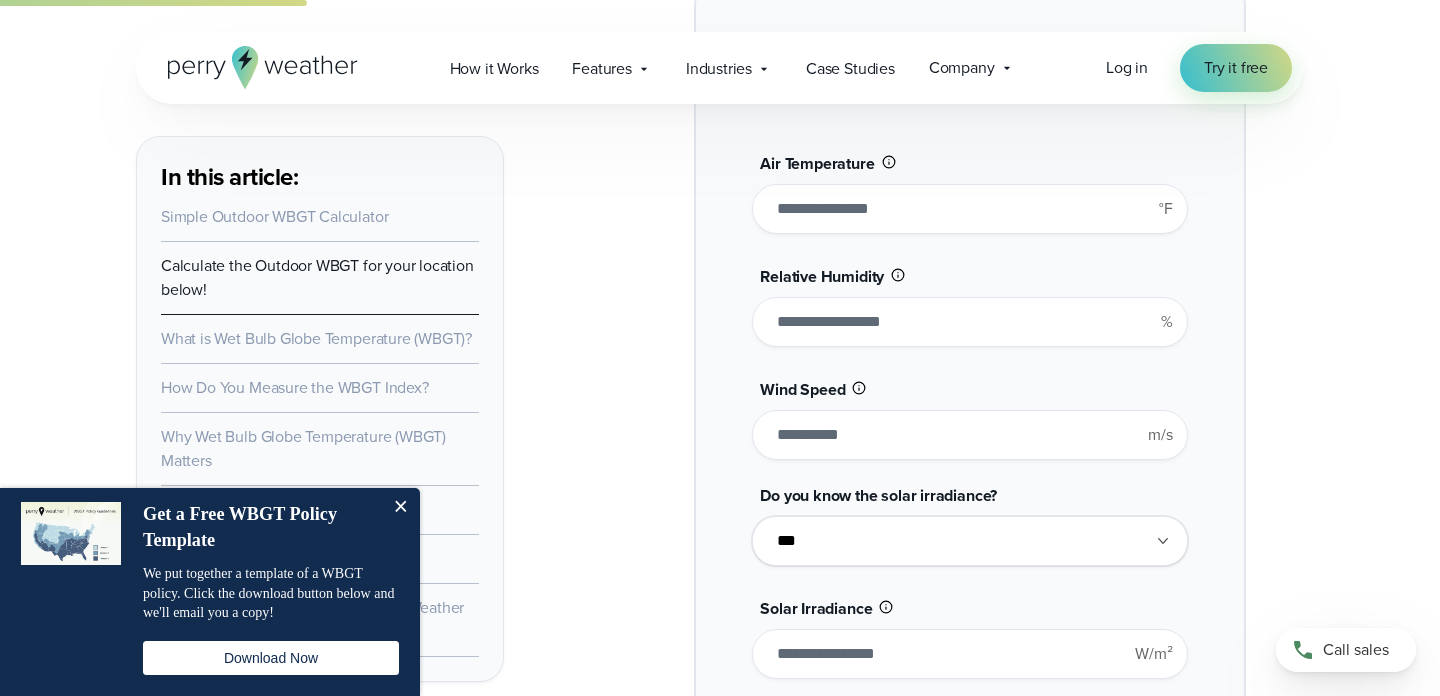 scroll, scrollTop: 1674, scrollLeft: 0, axis: vertical 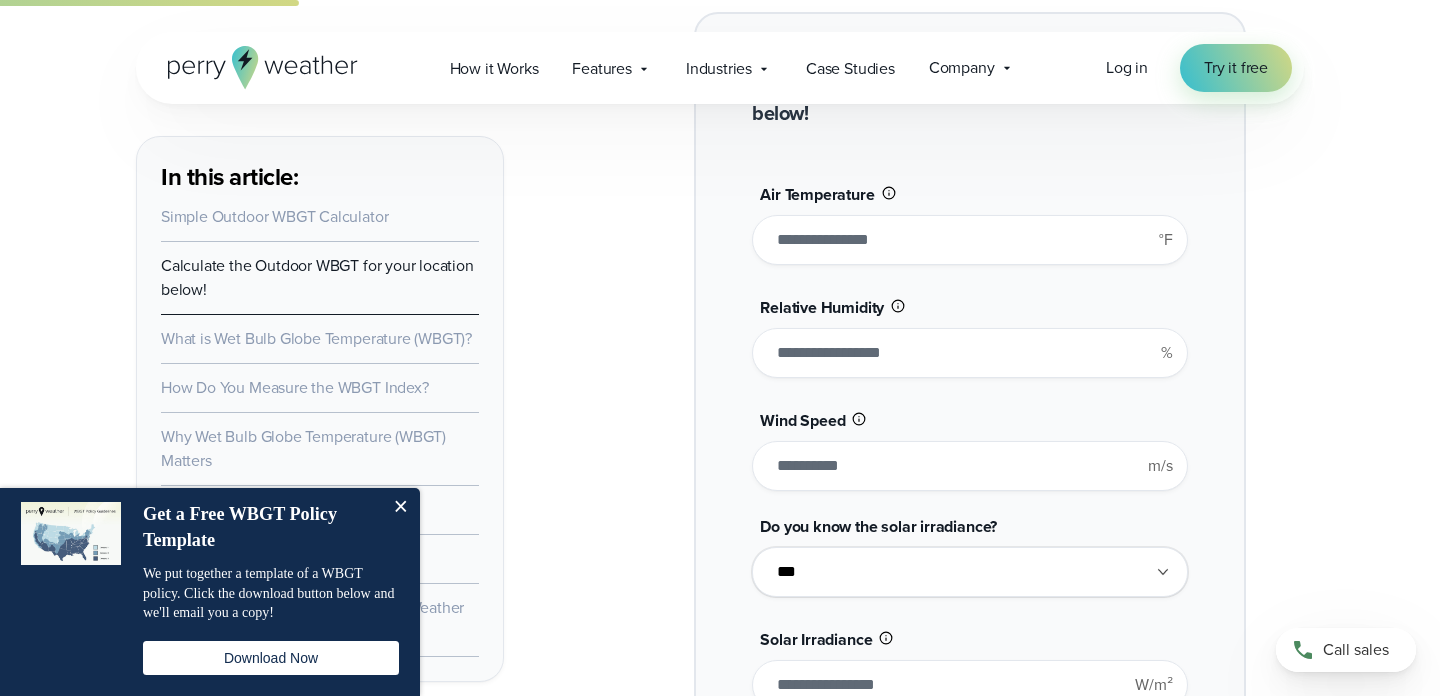 click at bounding box center (400, 508) 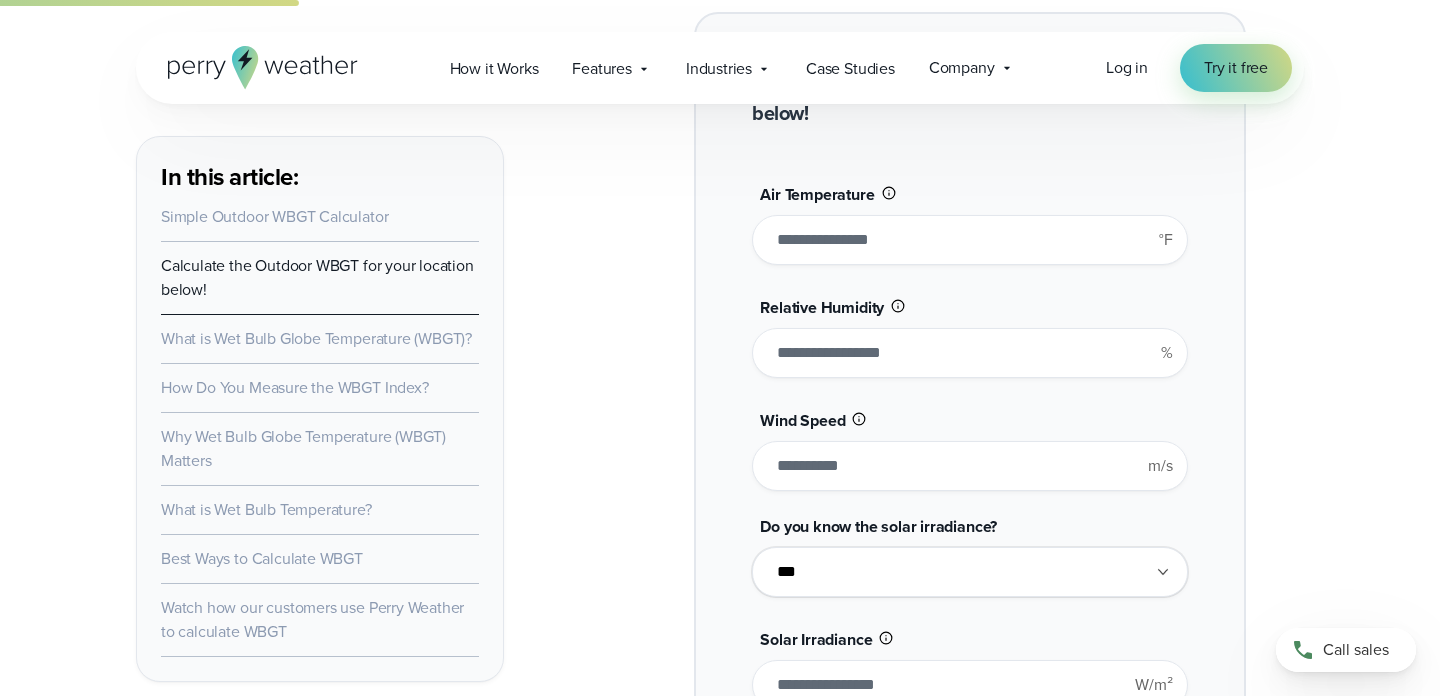 click on "**" at bounding box center [969, 240] 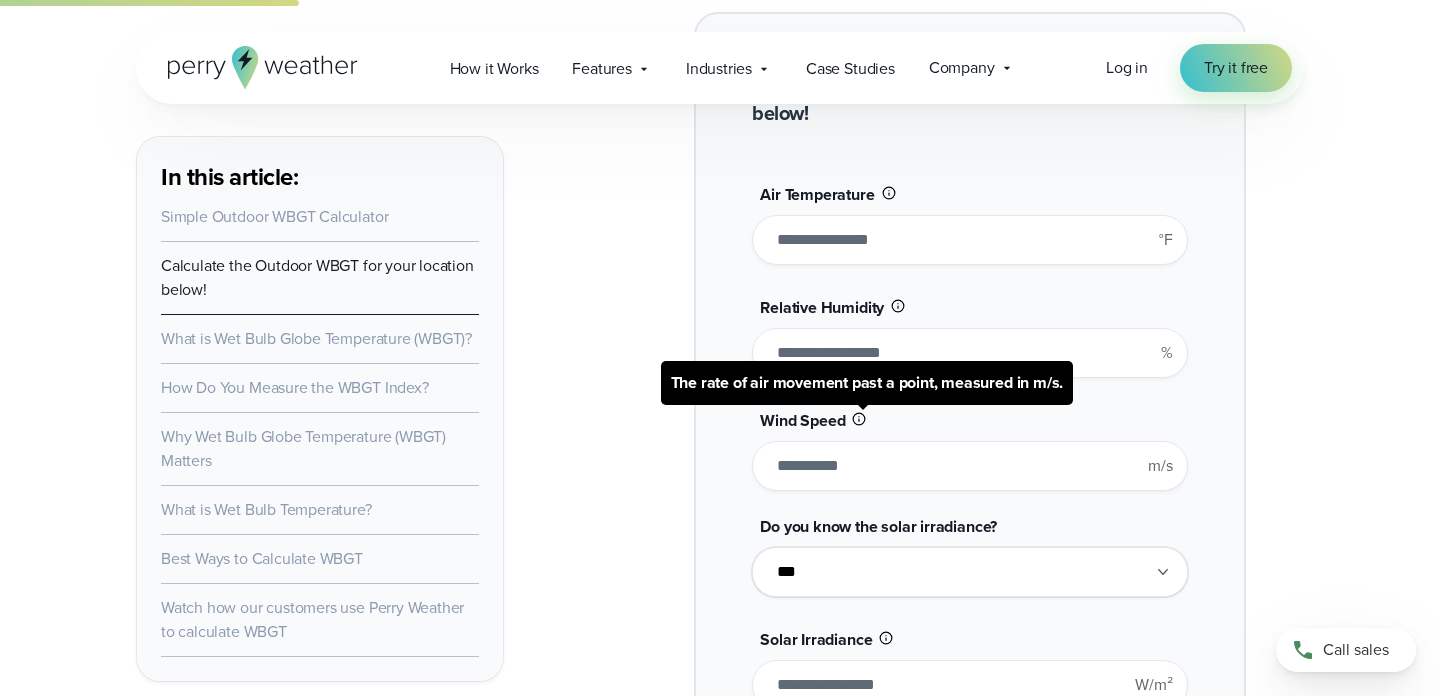 paste on "*******" 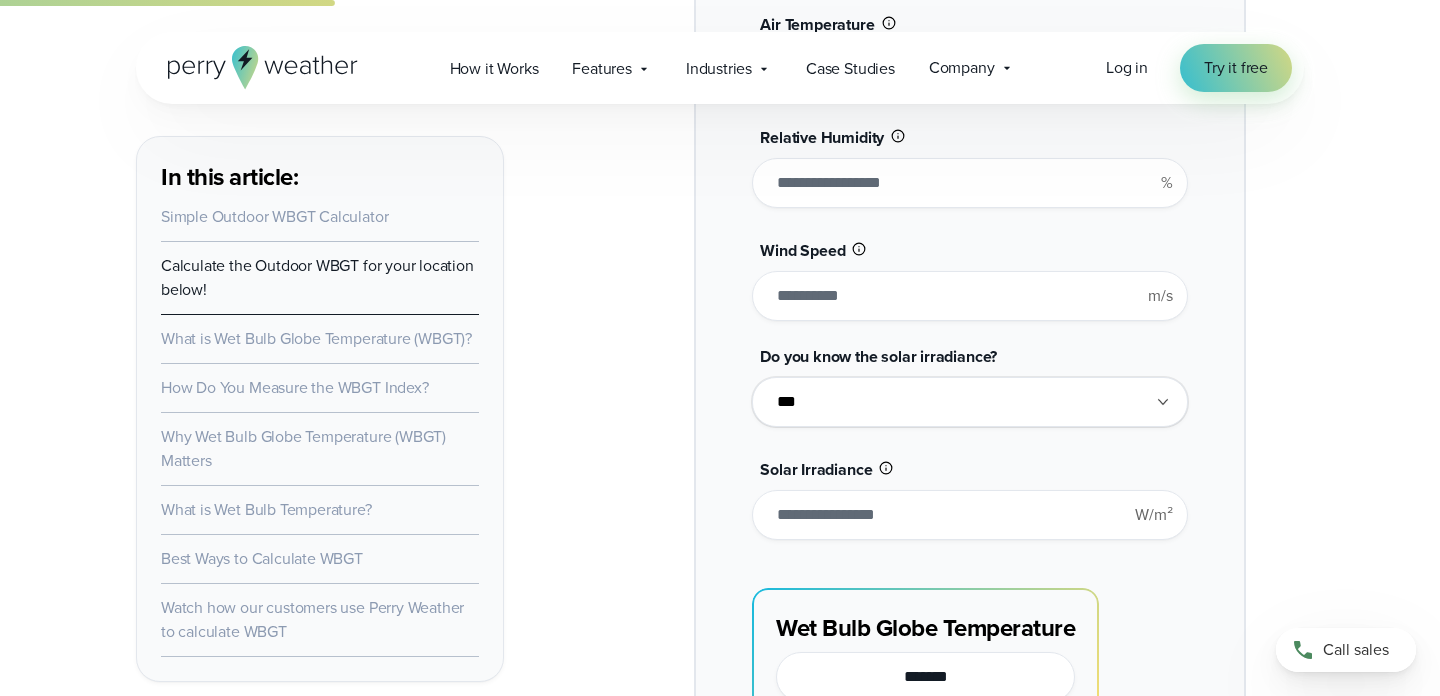 scroll, scrollTop: 1855, scrollLeft: 0, axis: vertical 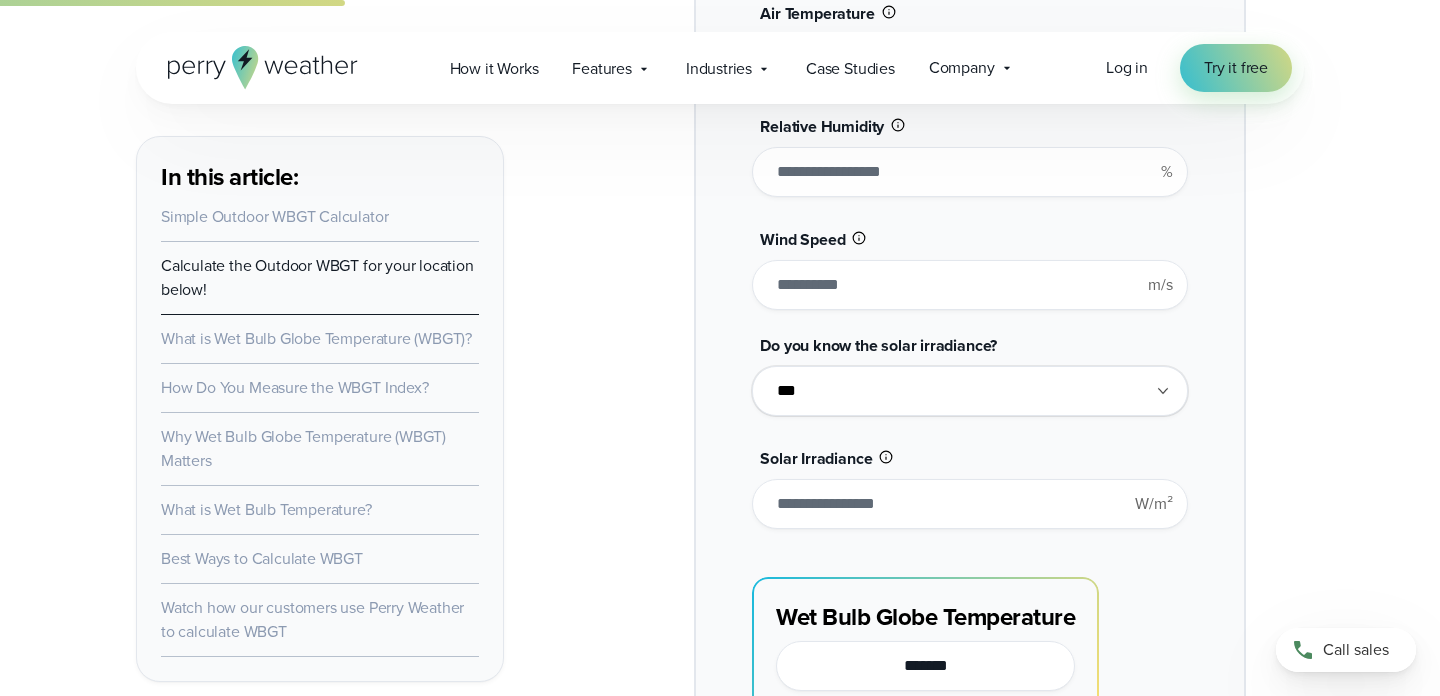 type on "*******" 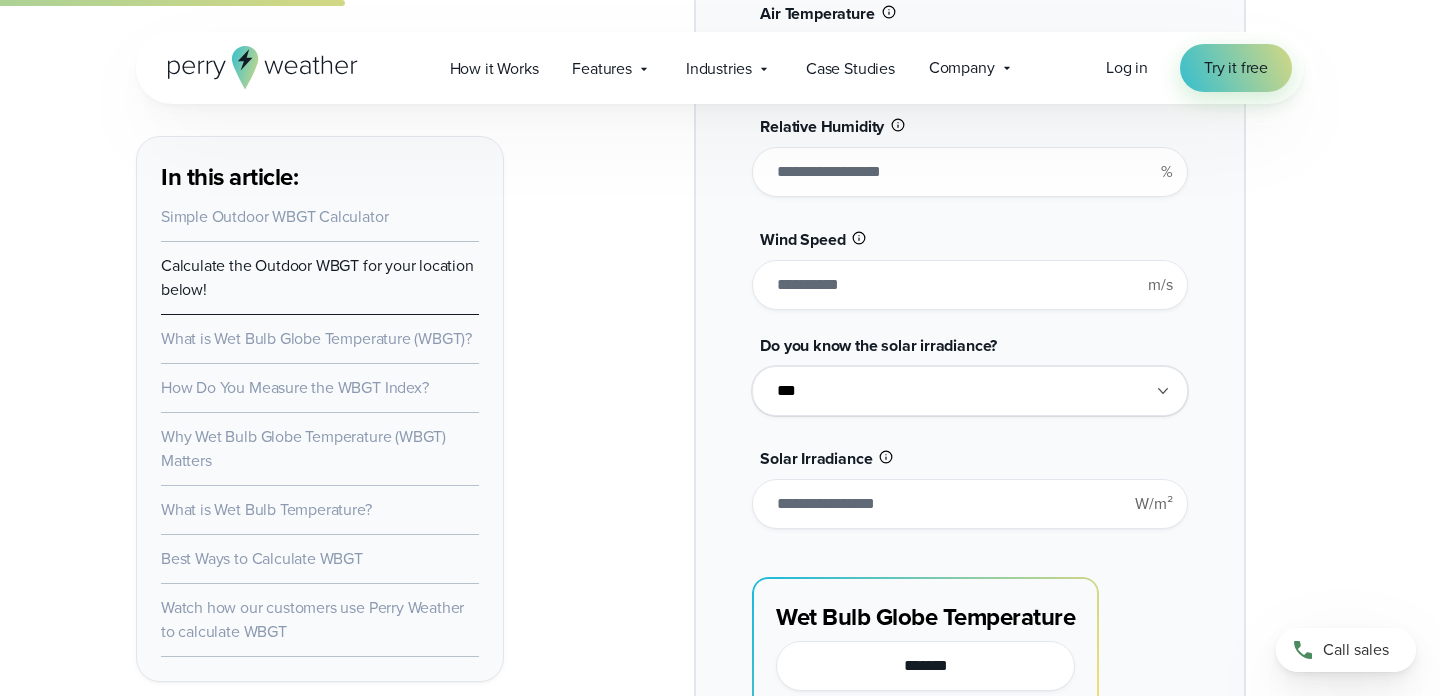 select on "**" 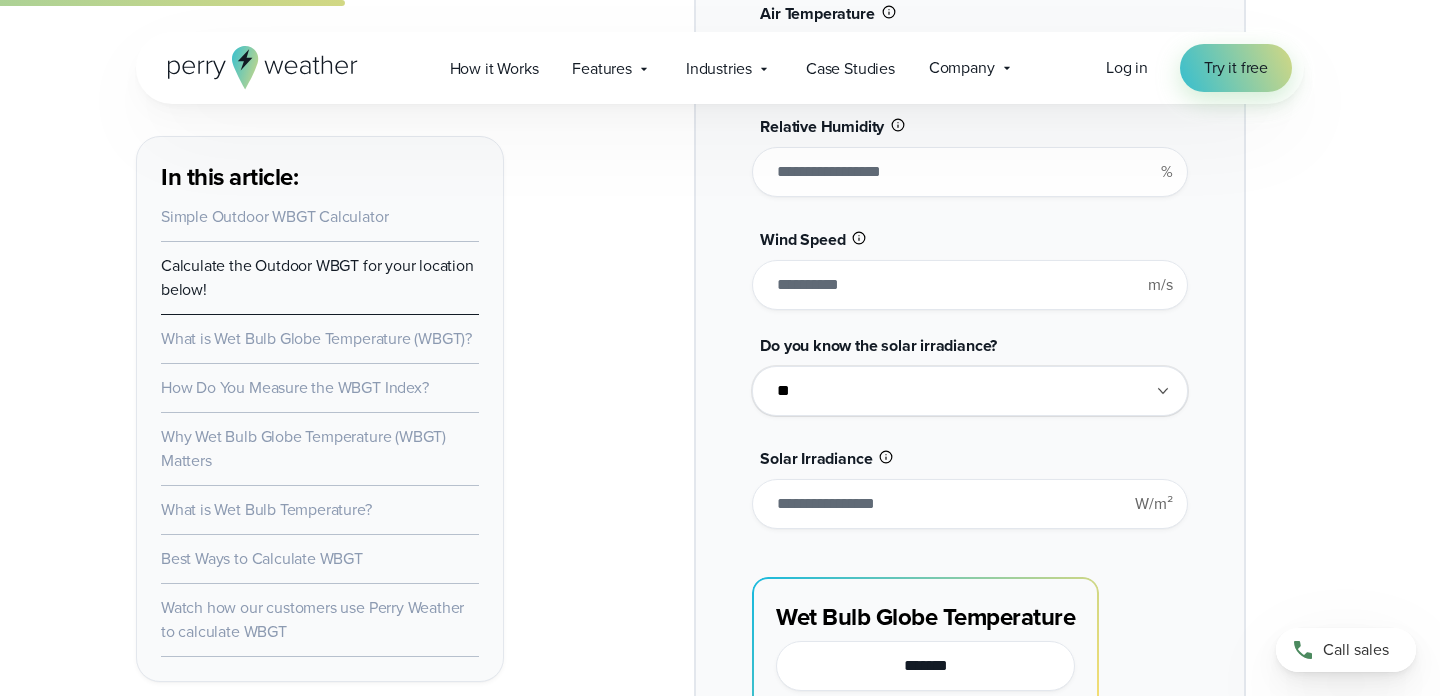 click on "**********" at bounding box center (969, 391) 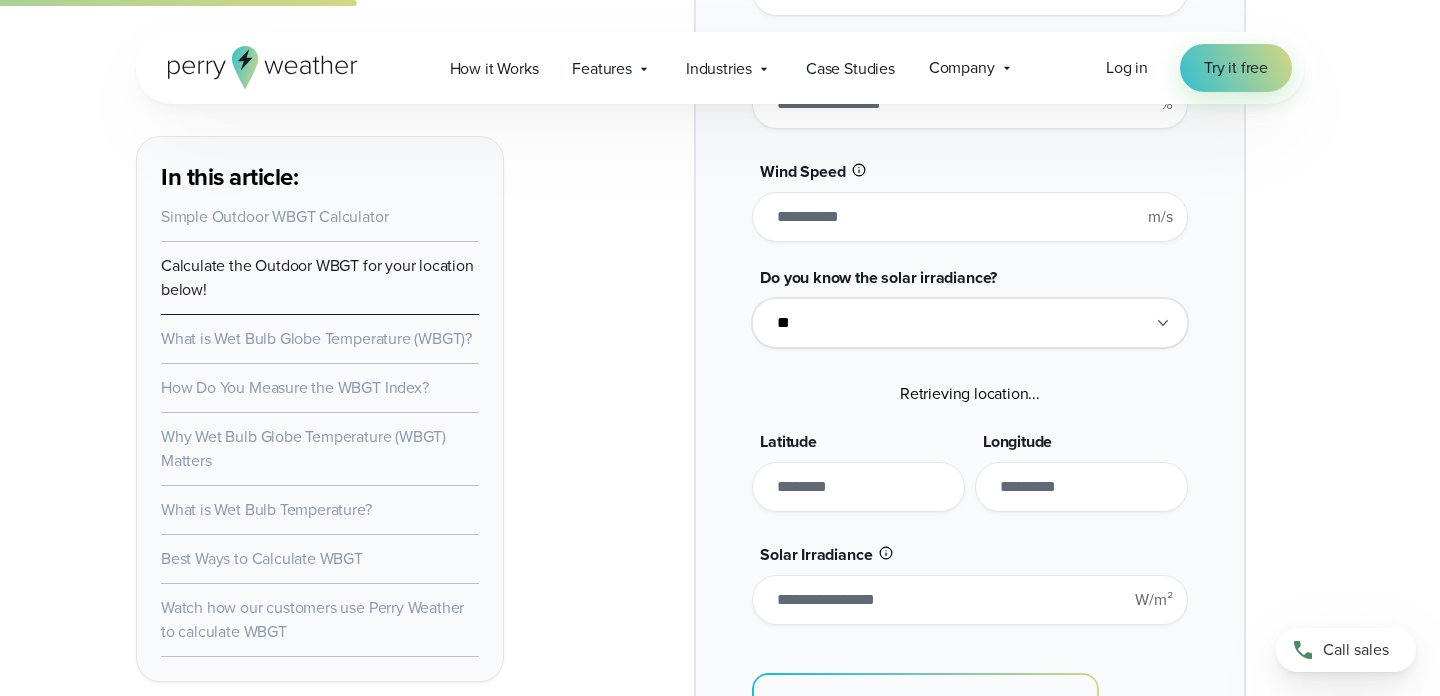 scroll, scrollTop: 1919, scrollLeft: 0, axis: vertical 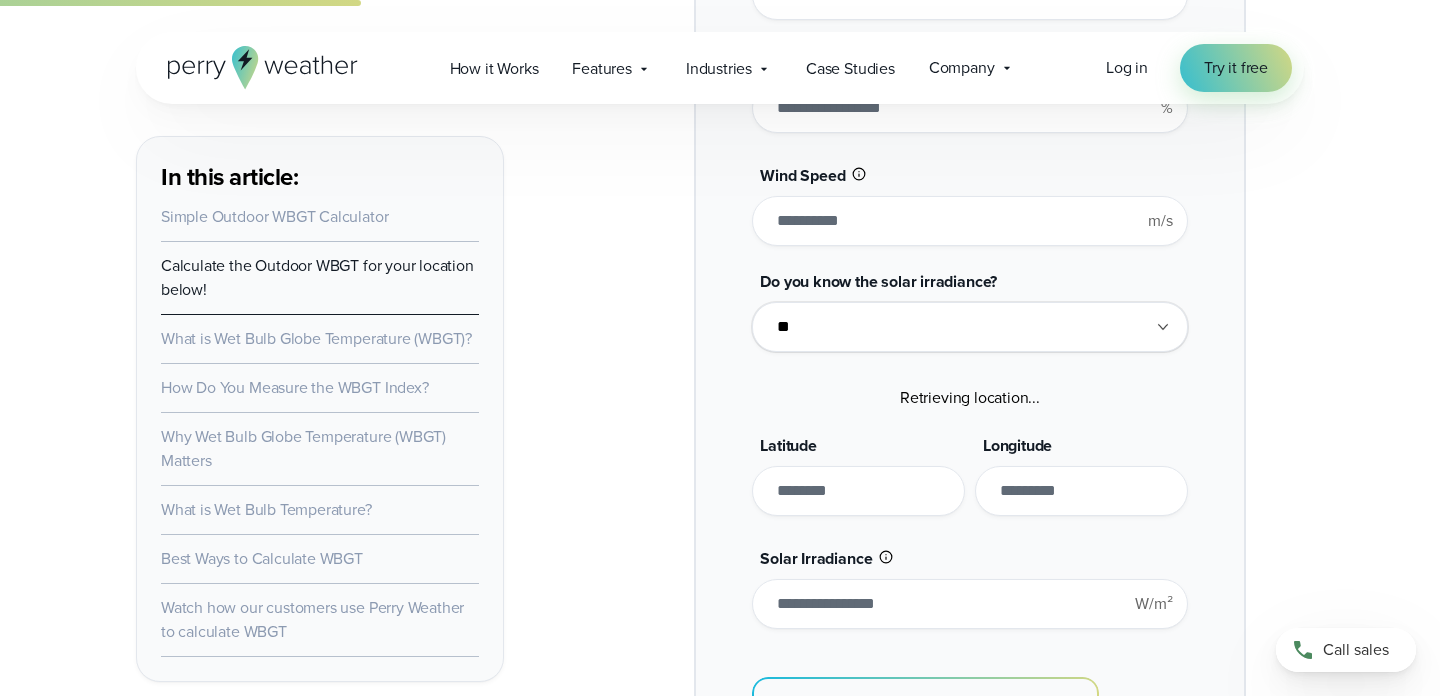 type on "*******" 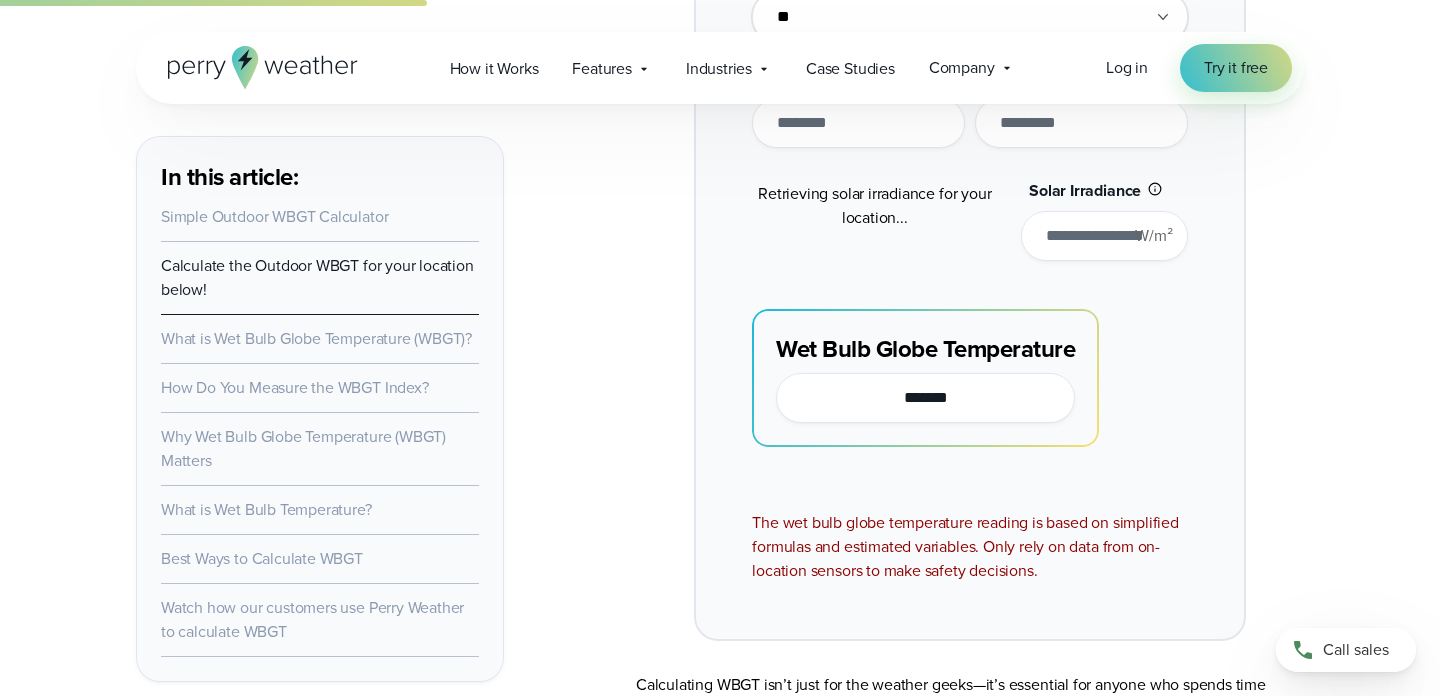 scroll, scrollTop: 2252, scrollLeft: 0, axis: vertical 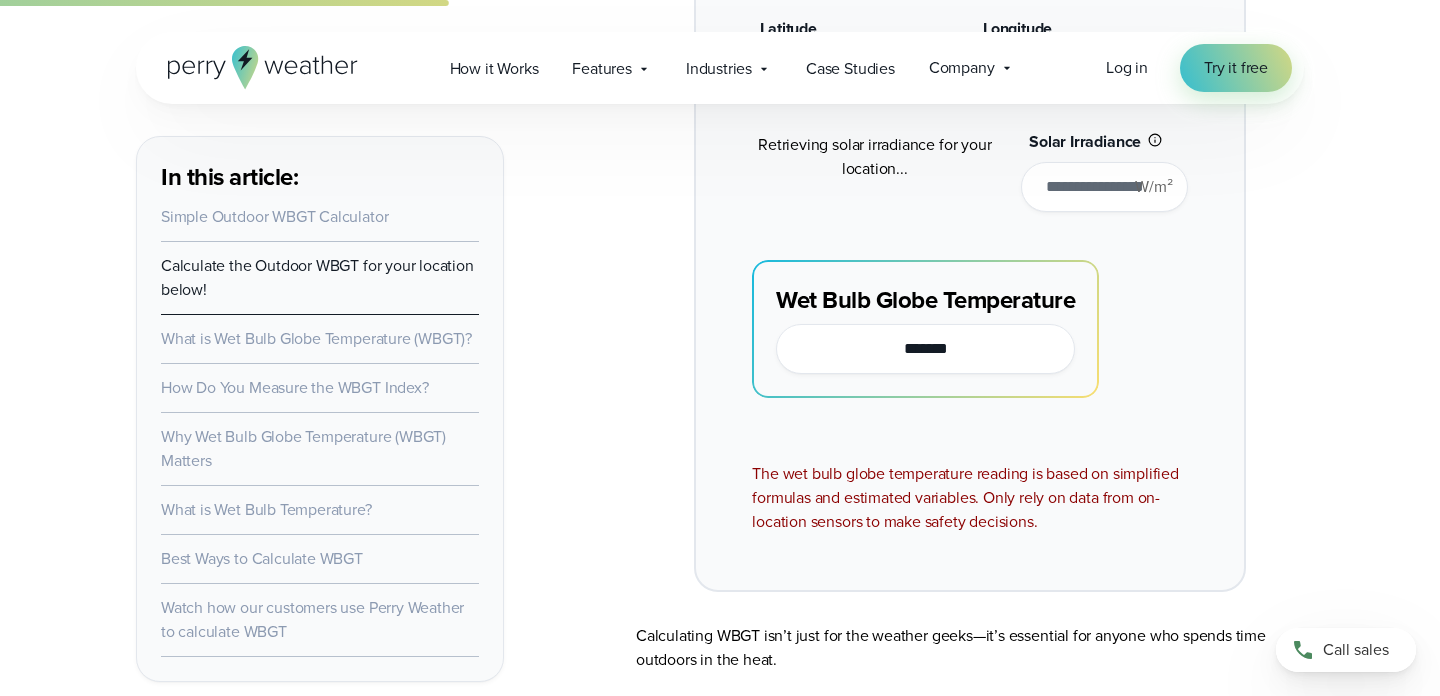 type on "*****" 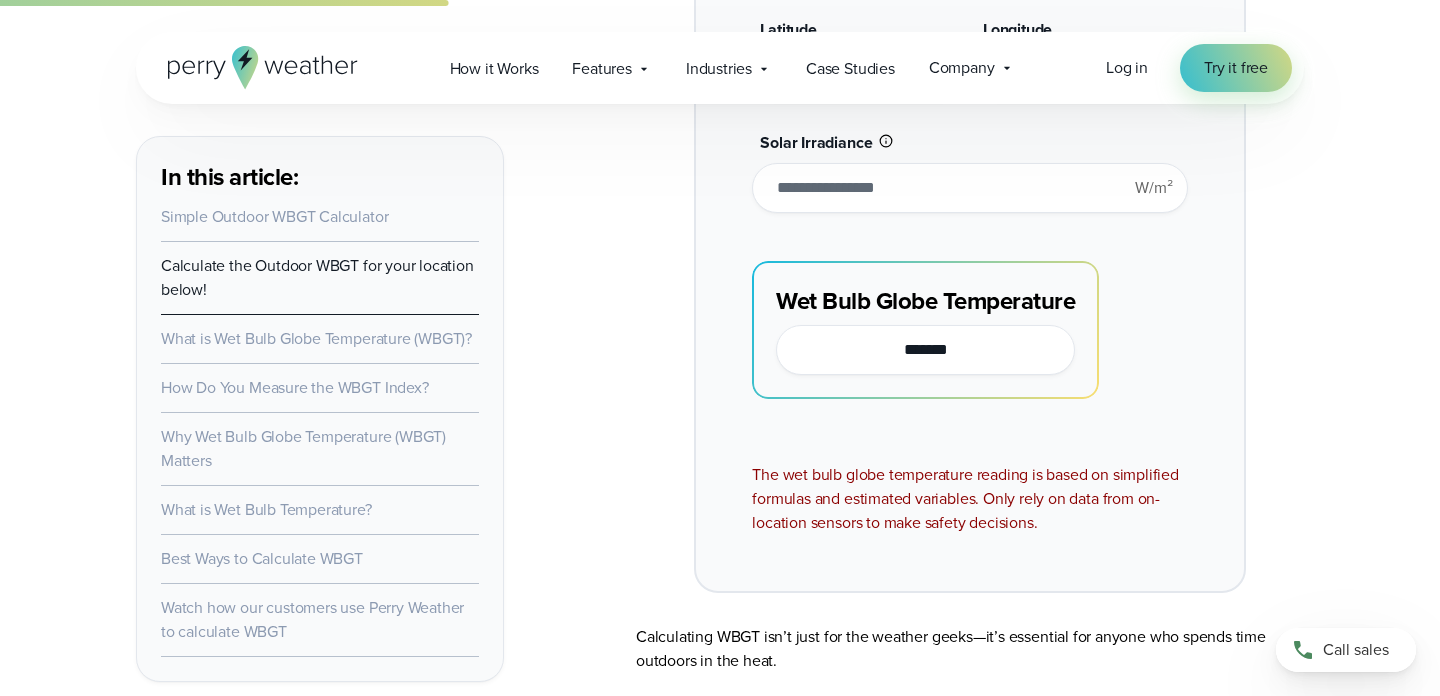 type on "*******" 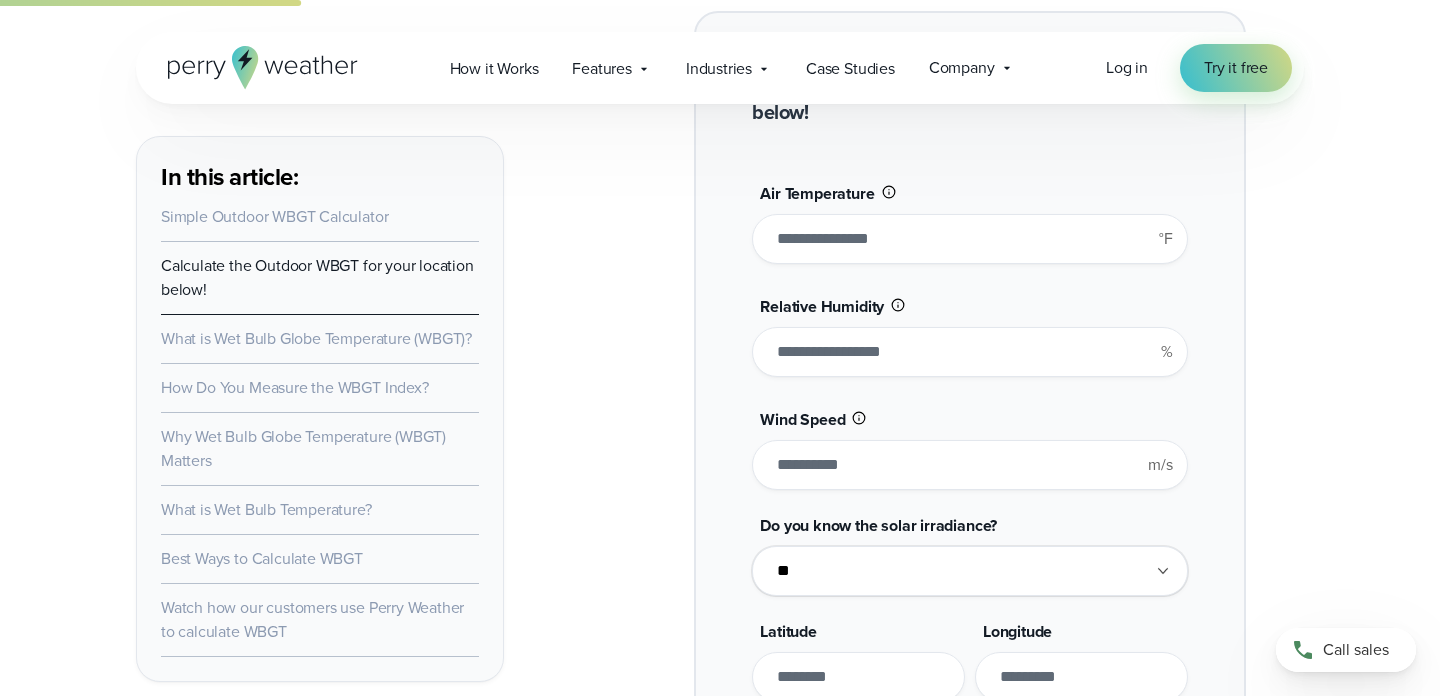 scroll, scrollTop: 1674, scrollLeft: 0, axis: vertical 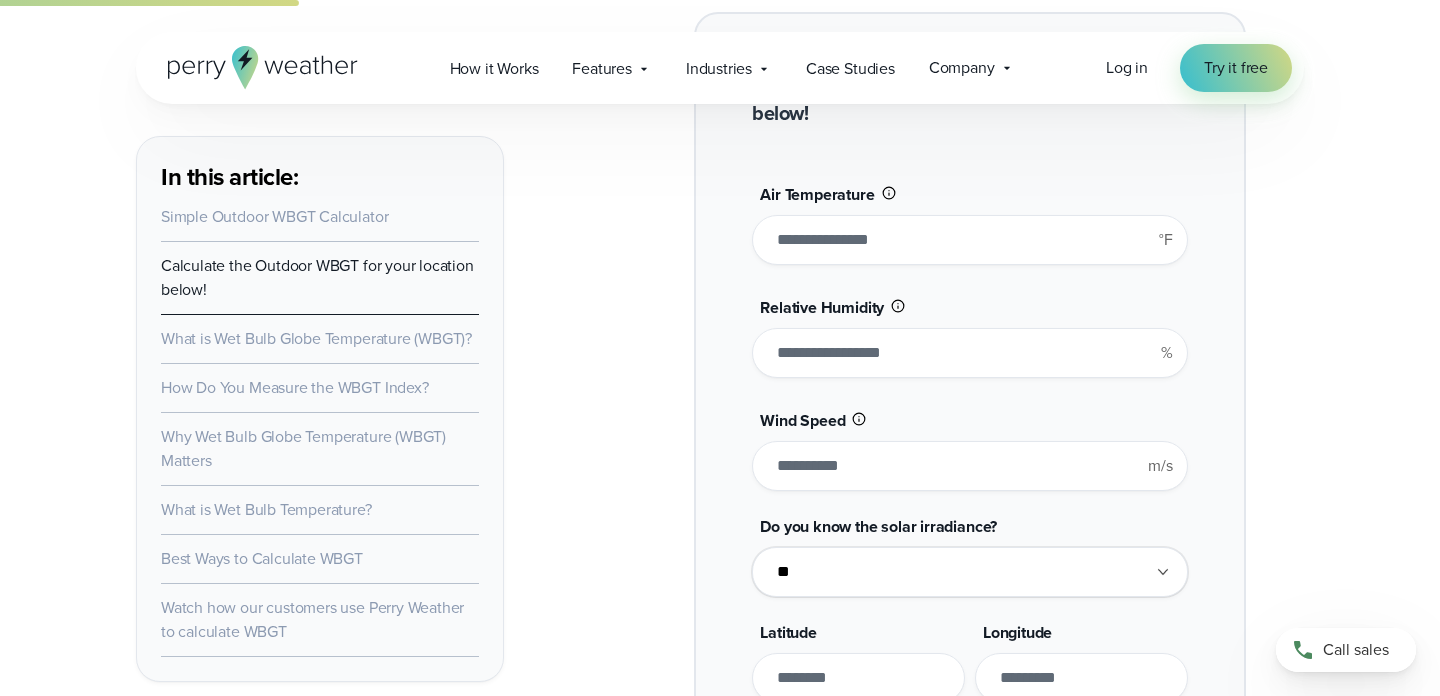 click 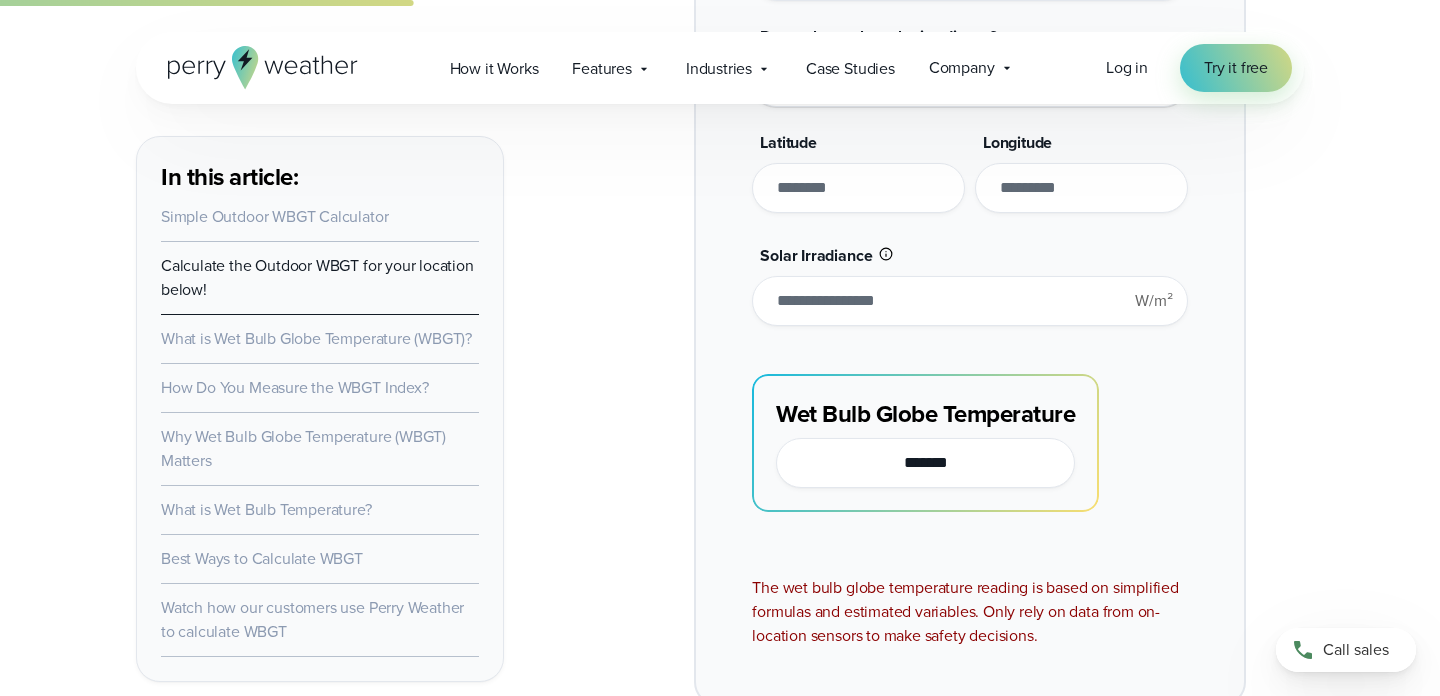 scroll, scrollTop: 2163, scrollLeft: 0, axis: vertical 